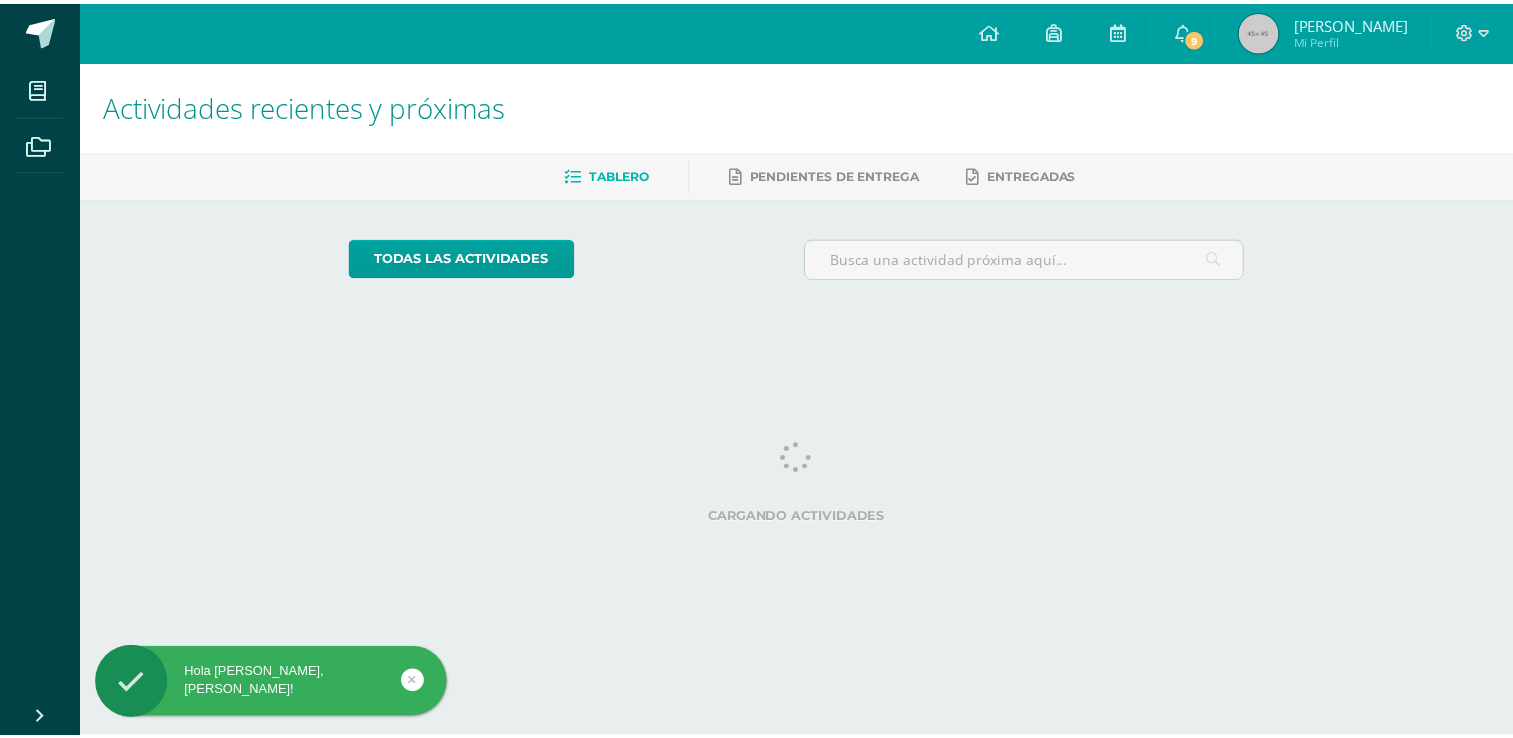 scroll, scrollTop: 0, scrollLeft: 0, axis: both 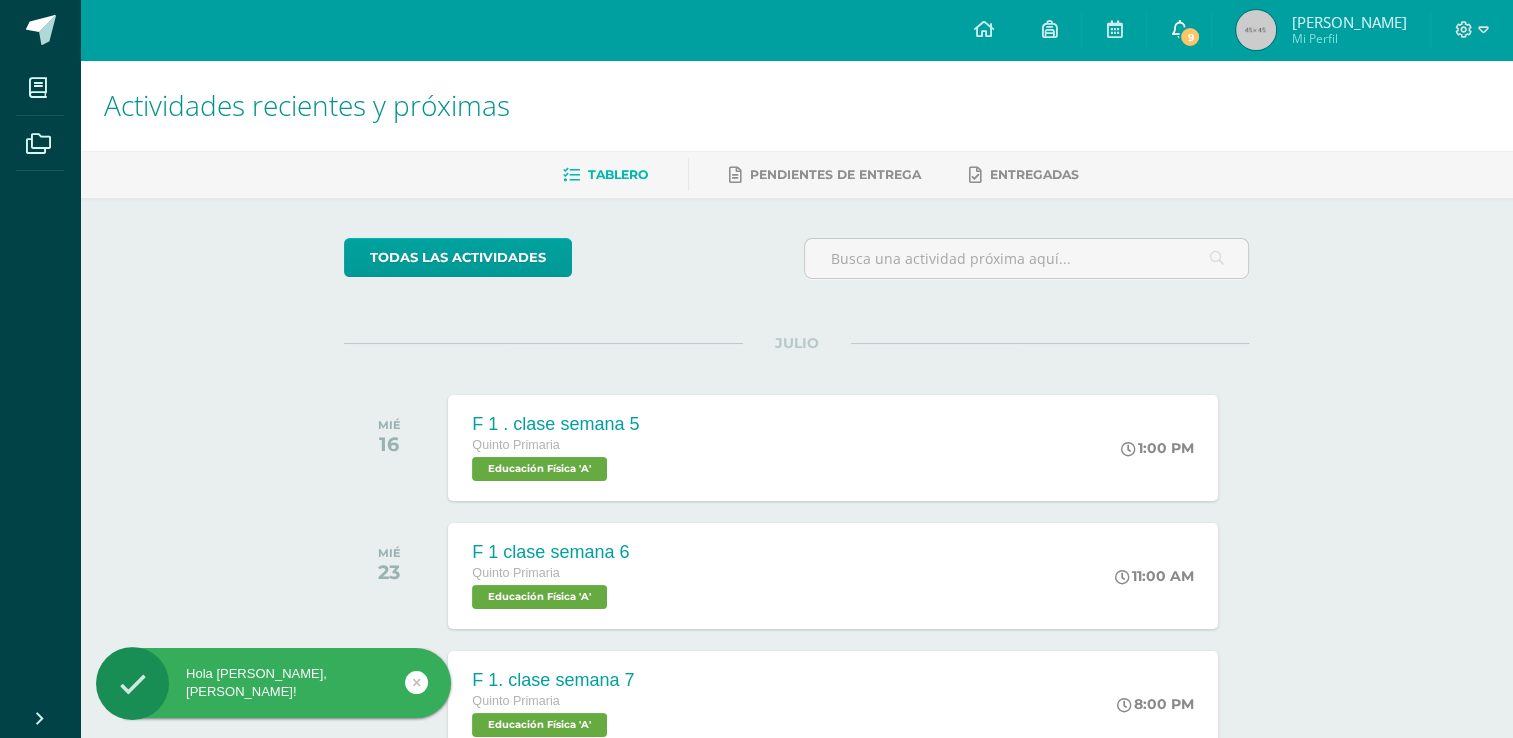 click on "9" at bounding box center (1179, 30) 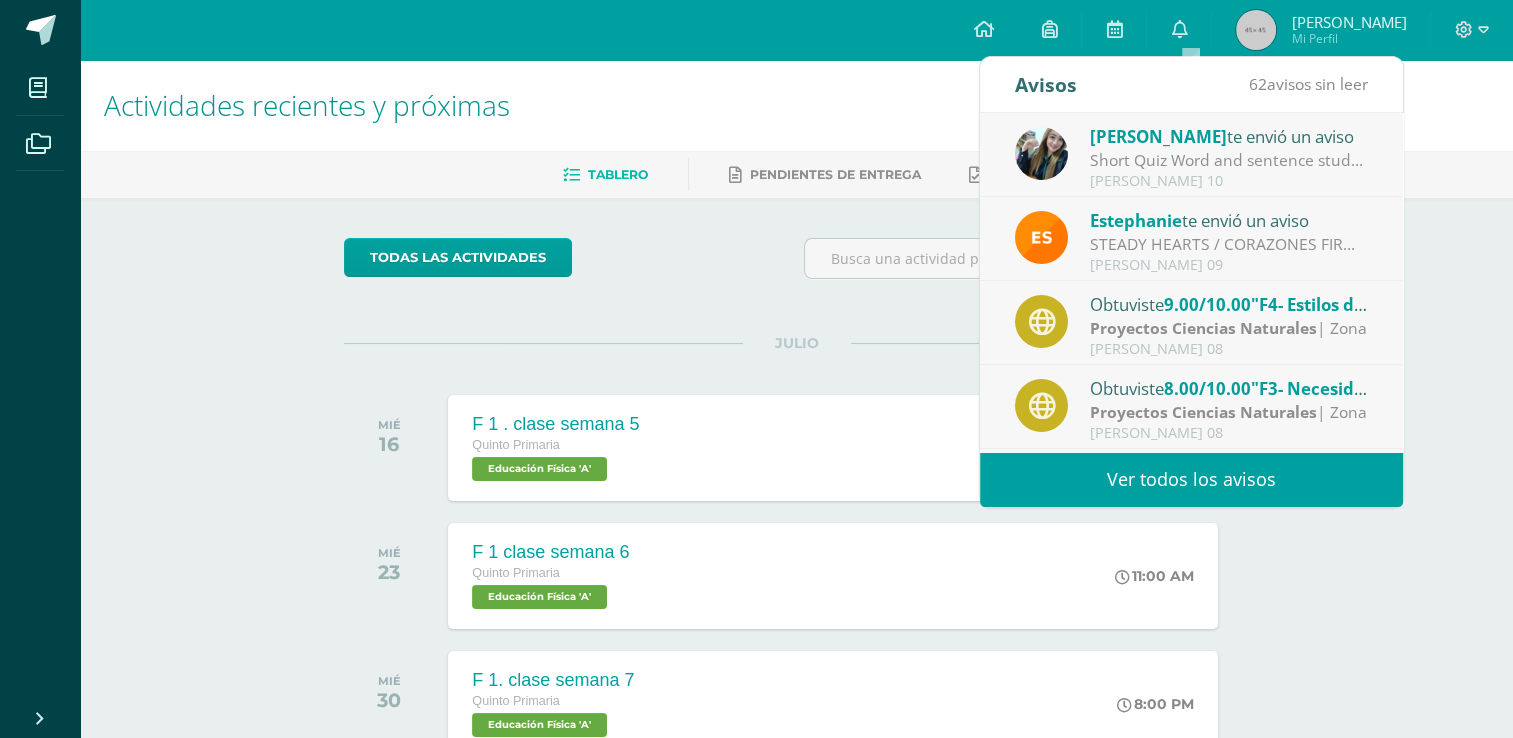 click on "Short Quiz Word and sentence study :
Hello dear students
[DATE] [DATE] 11 you will have a short quiz of word and sentence study
topics to study
Irregular verbs ( present, past, past participle)
Adjectives
You can find these topics in your notebook.
Give your best !!" at bounding box center [1229, 160] 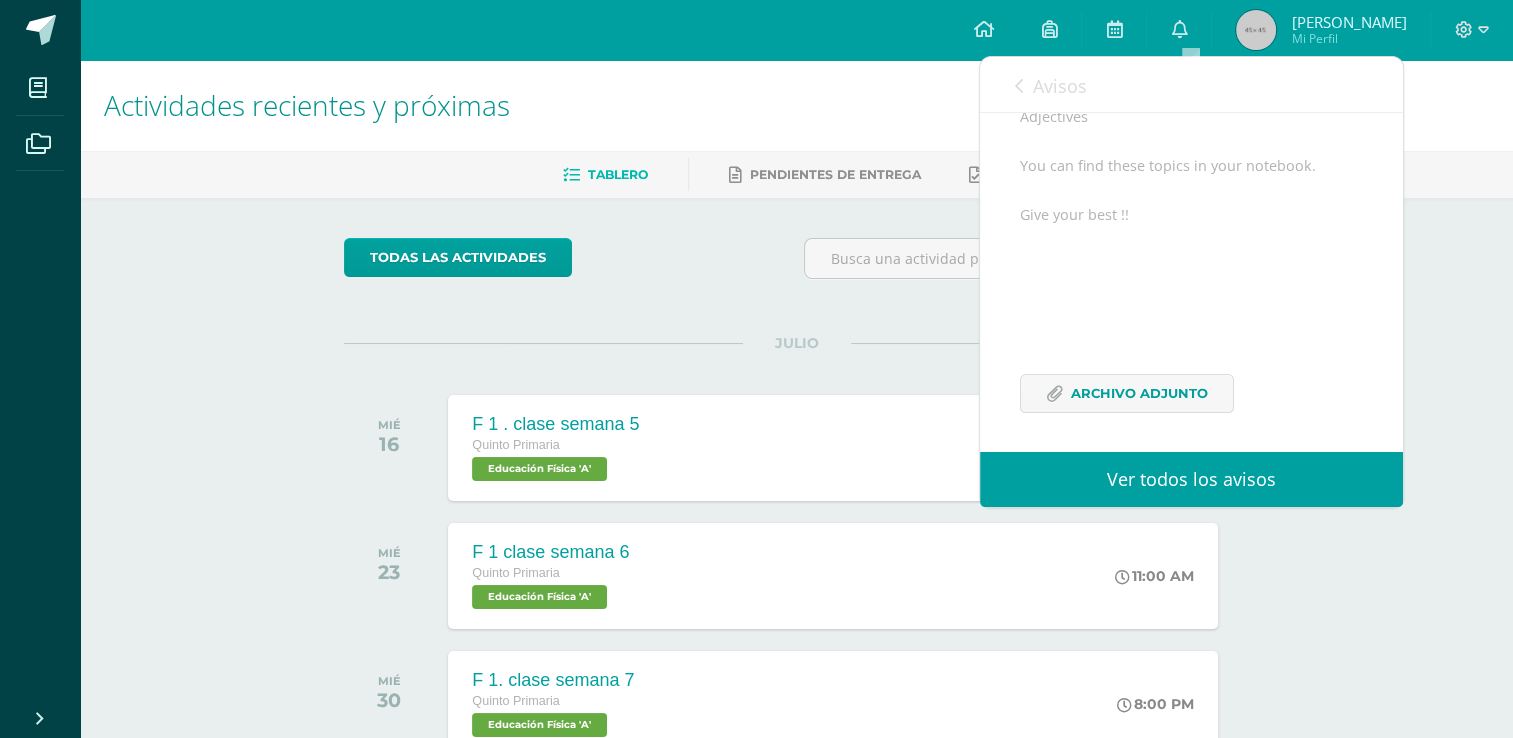 scroll, scrollTop: 416, scrollLeft: 0, axis: vertical 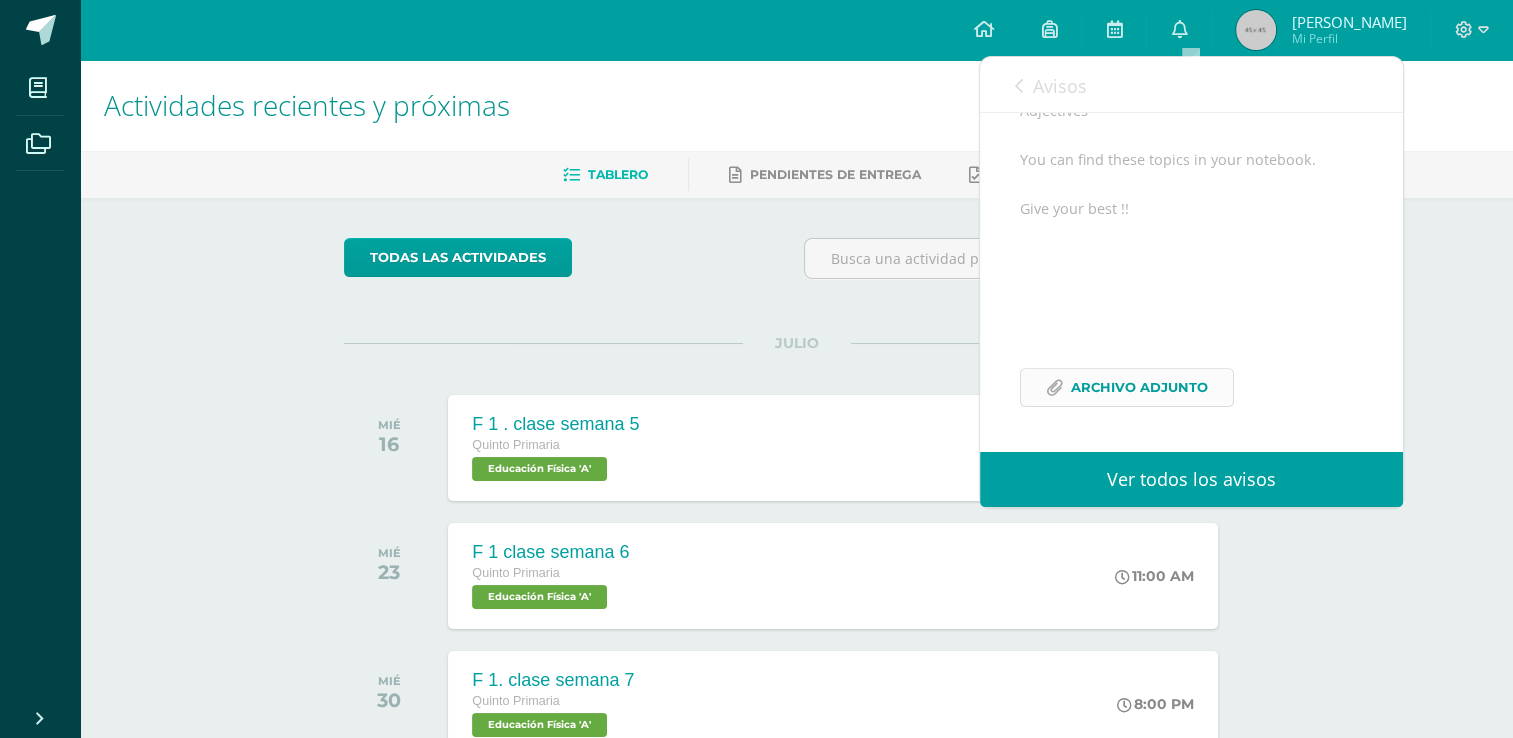 click on "Archivo Adjunto" at bounding box center (1139, 387) 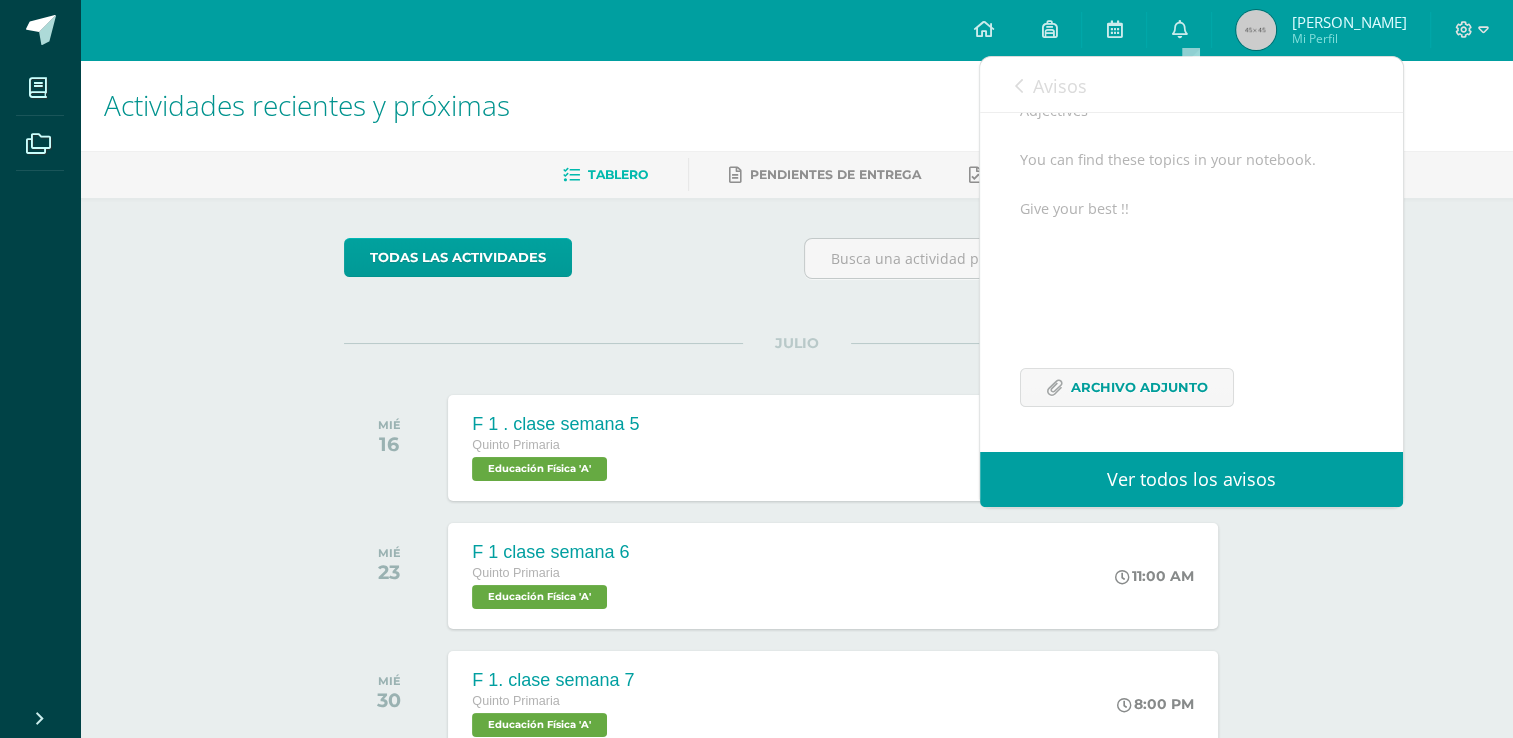 click on "Avisos" at bounding box center (1051, 85) 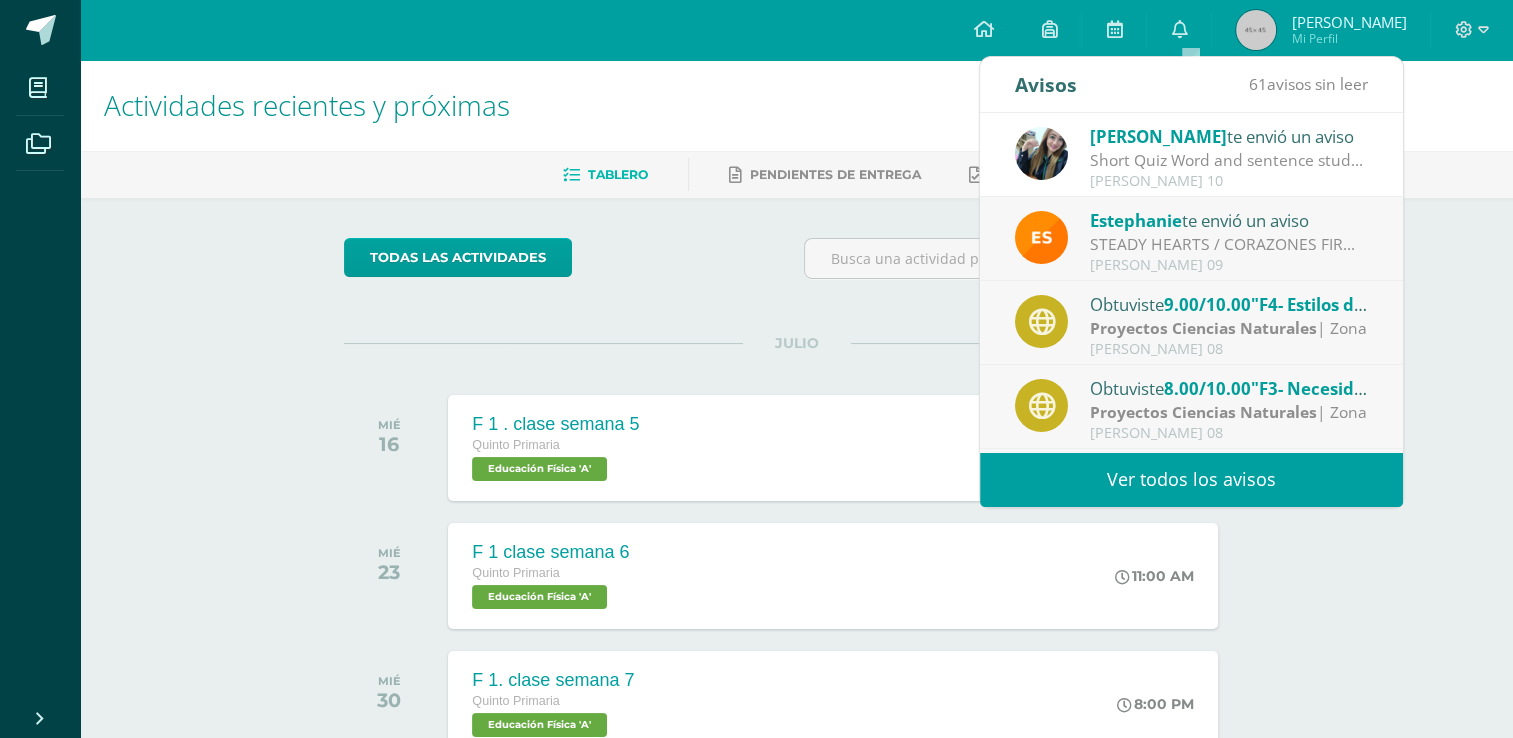 click on "Short Quiz Word and sentence study :
Hello dear students
[DATE] [DATE] 11 you will have a short quiz of word and sentence study
topics to study
Irregular verbs ( present, past, past participle)
Adjectives
You can find these topics in your notebook.
Give your best !!" at bounding box center [1229, 160] 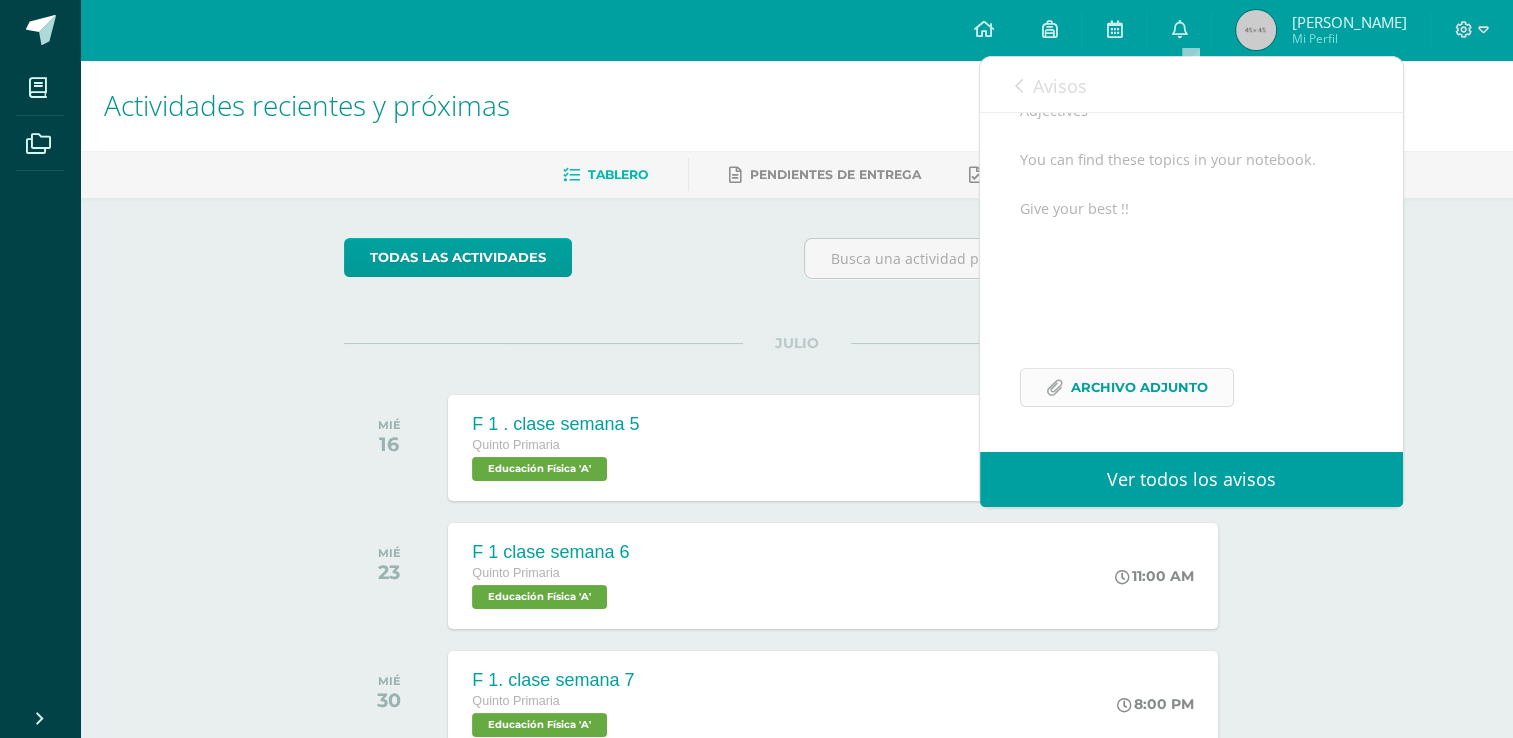 click on "Archivo Adjunto" at bounding box center [1139, 387] 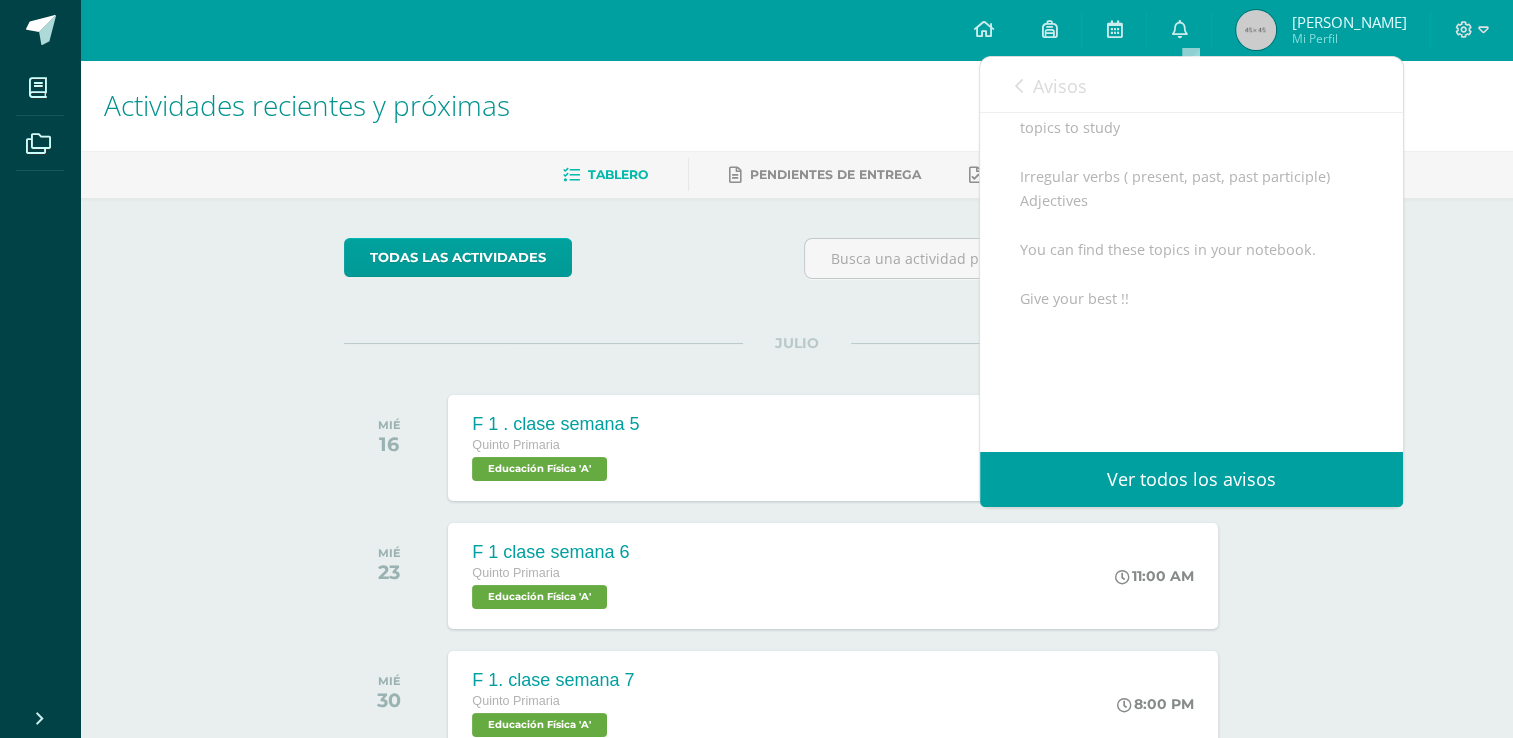 scroll, scrollTop: 302, scrollLeft: 0, axis: vertical 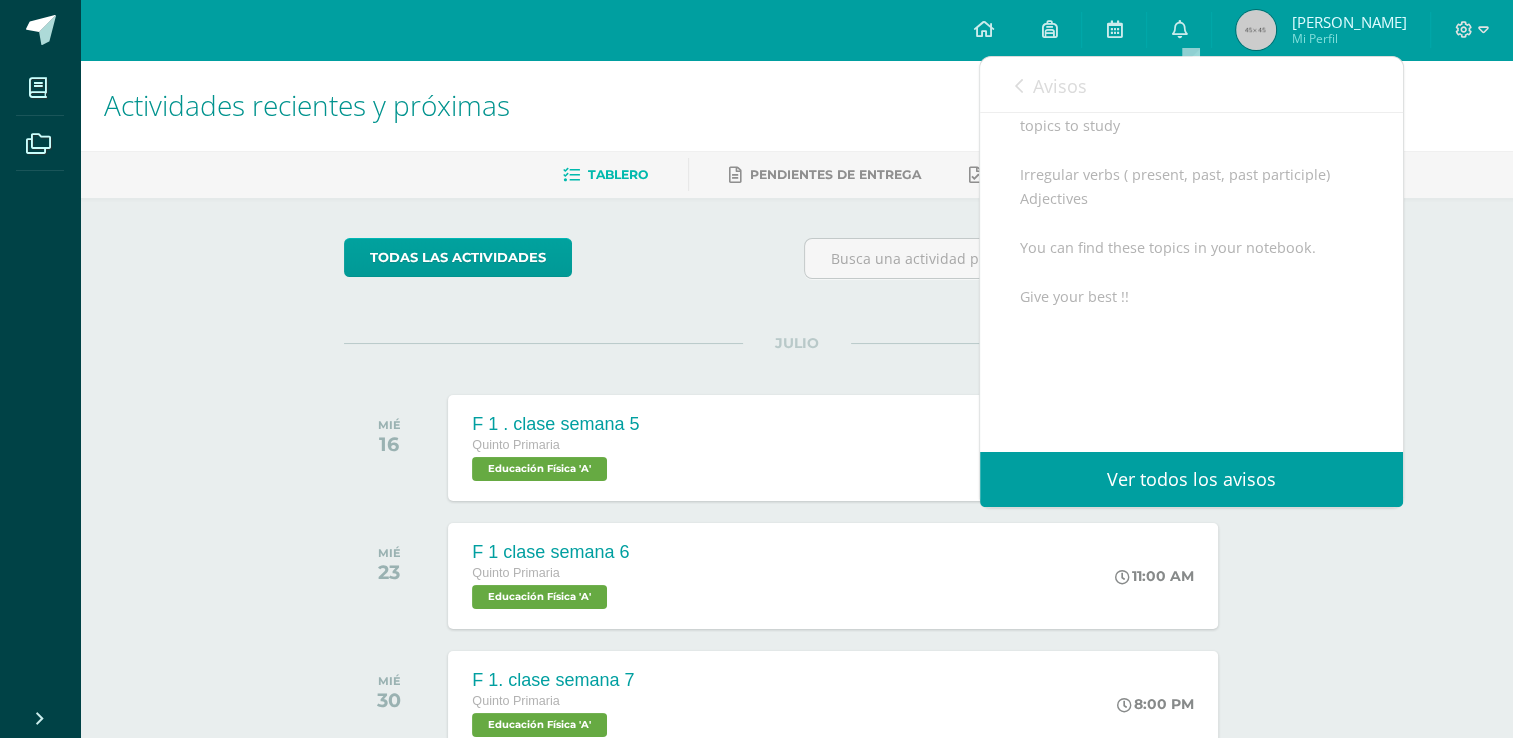 click on "Avisos 61  avisos sin leer
Avisos" at bounding box center (1191, 85) 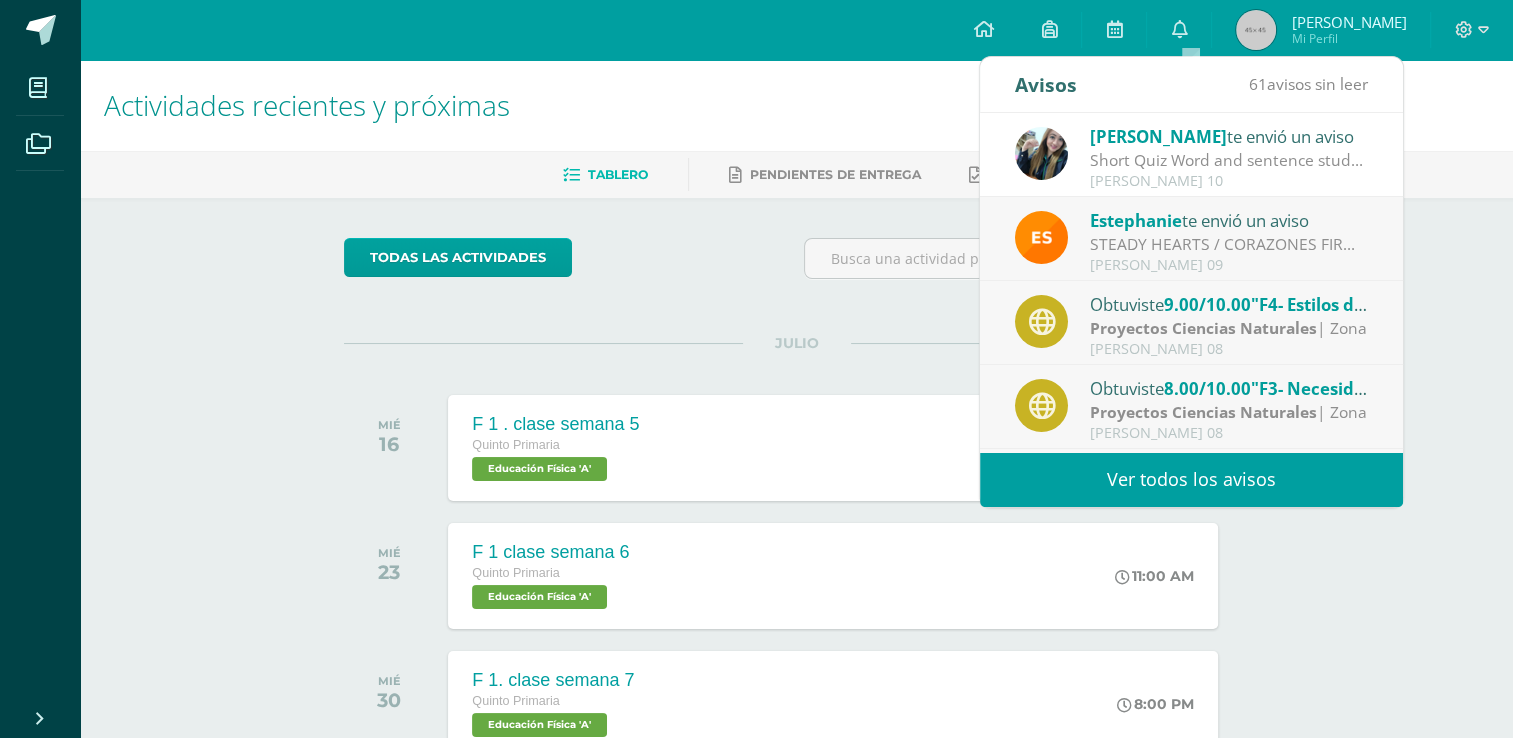 scroll, scrollTop: 63, scrollLeft: 0, axis: vertical 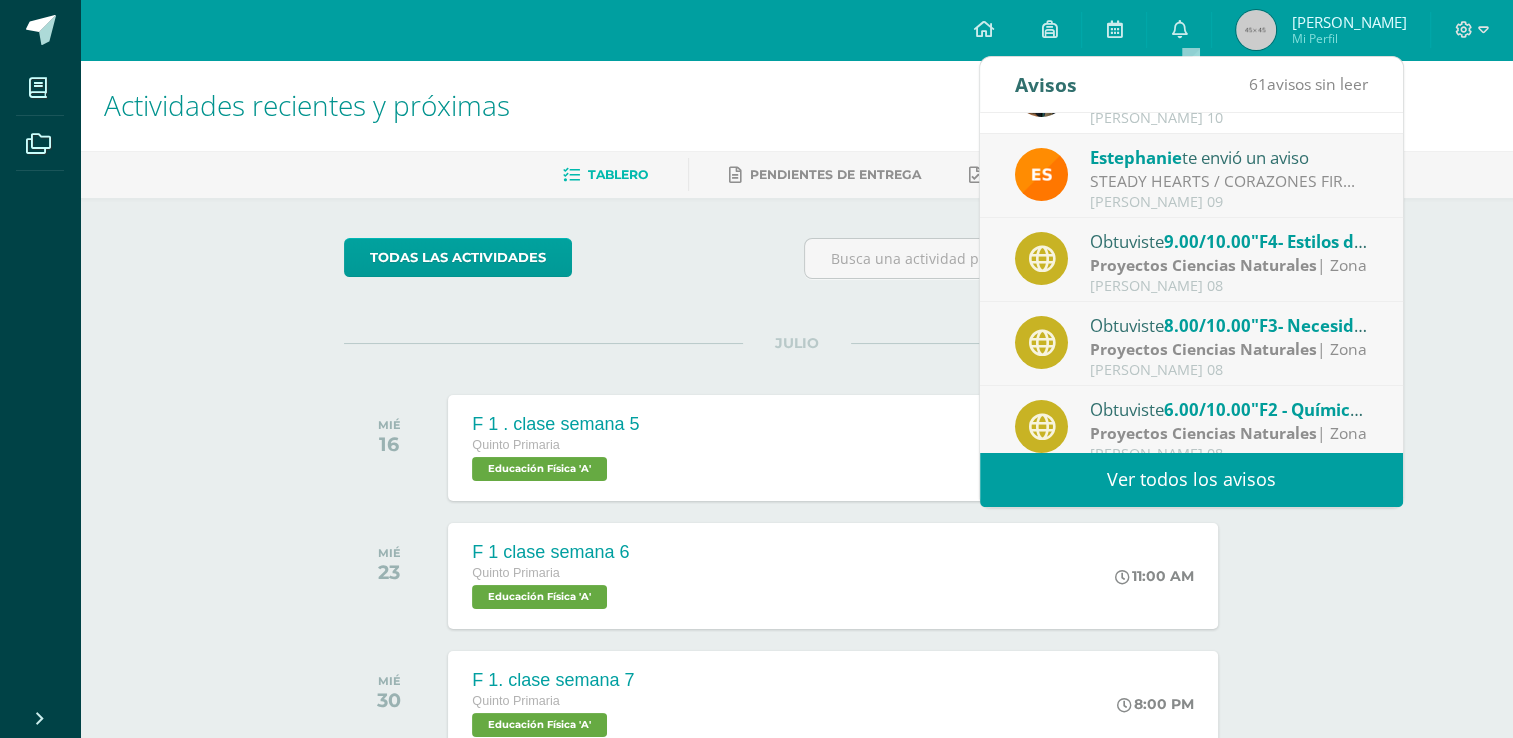 drag, startPoint x: 1396, startPoint y: 202, endPoint x: 1378, endPoint y: 324, distance: 123.32072 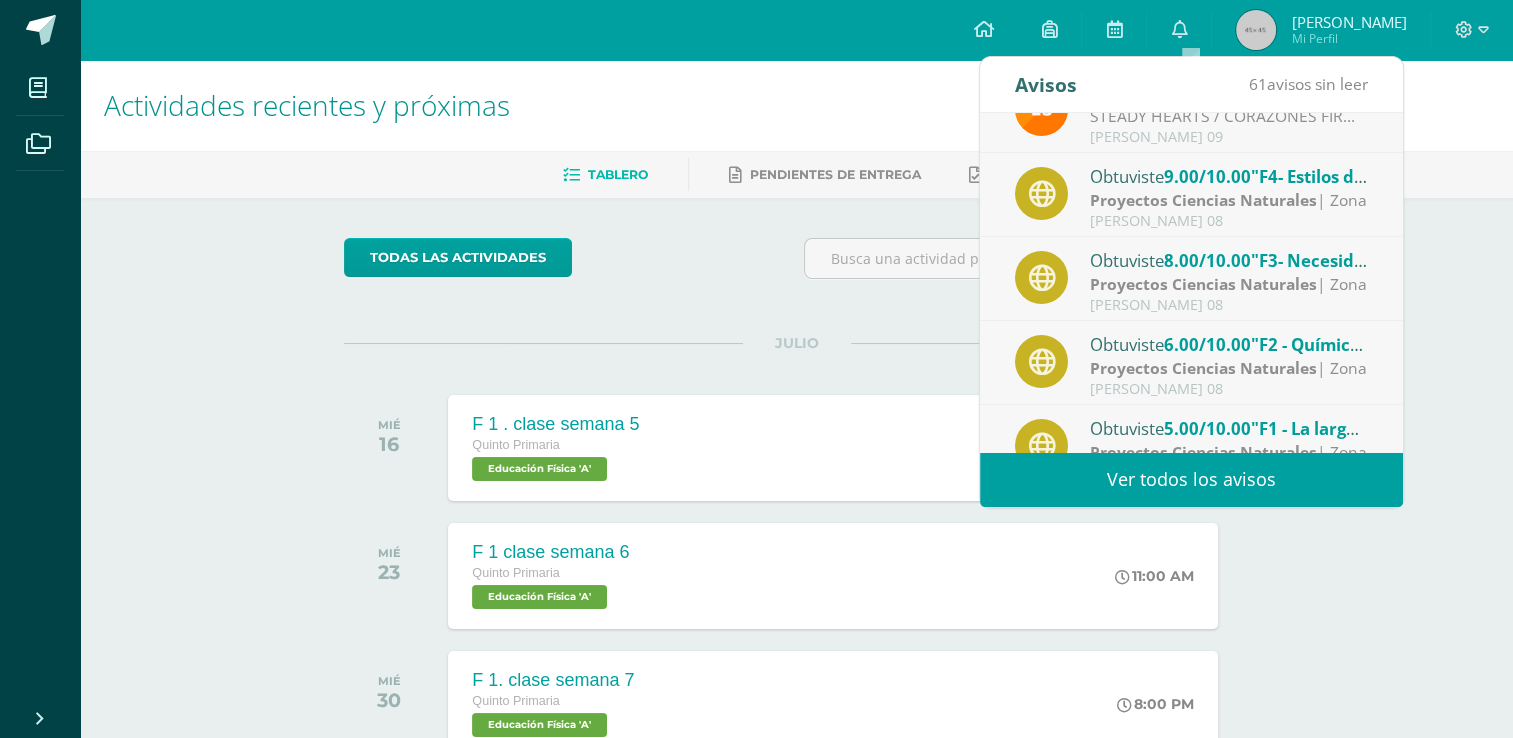 scroll, scrollTop: 145, scrollLeft: 0, axis: vertical 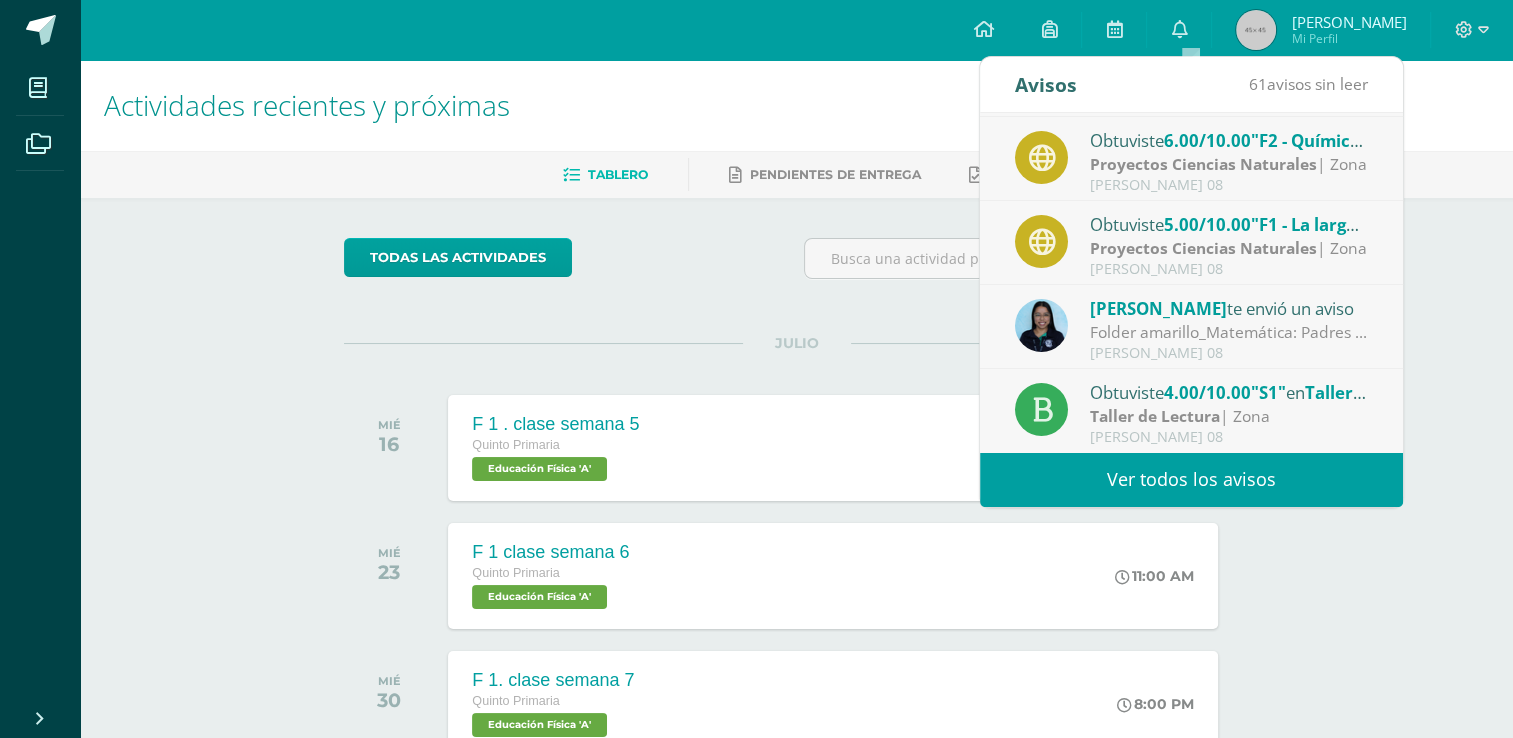 click on "Ver todos los avisos" at bounding box center (1191, 479) 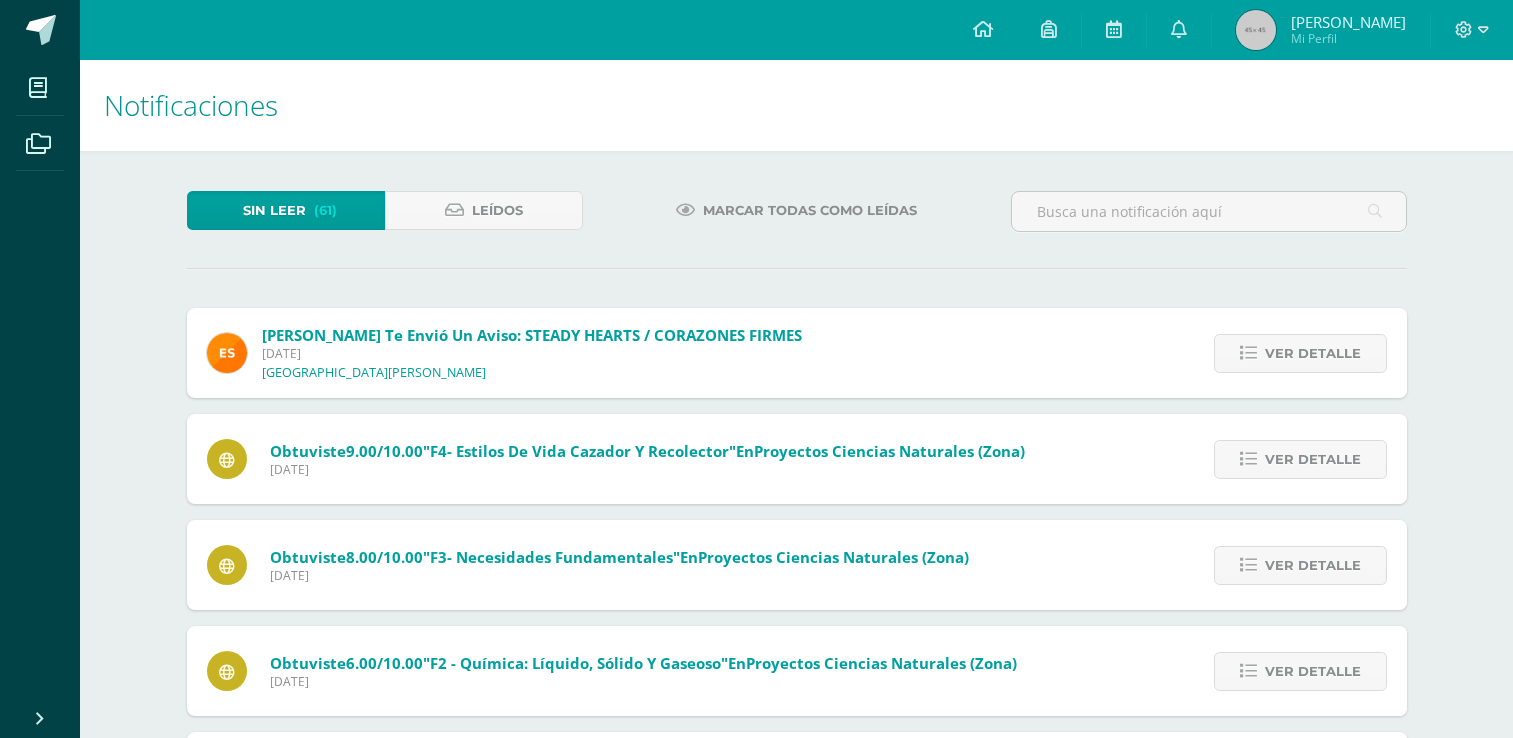 scroll, scrollTop: 0, scrollLeft: 0, axis: both 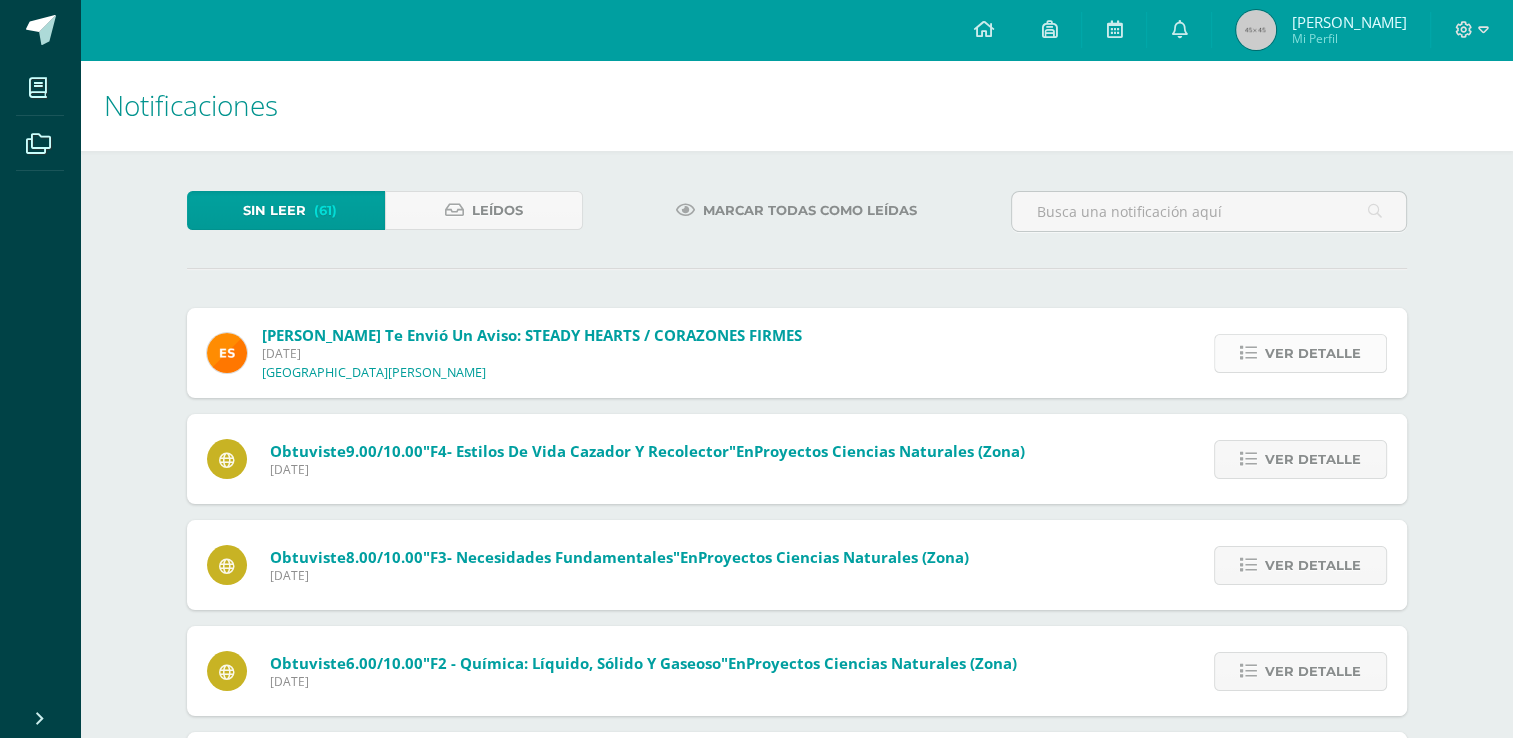 click on "Ver detalle" at bounding box center [1300, 353] 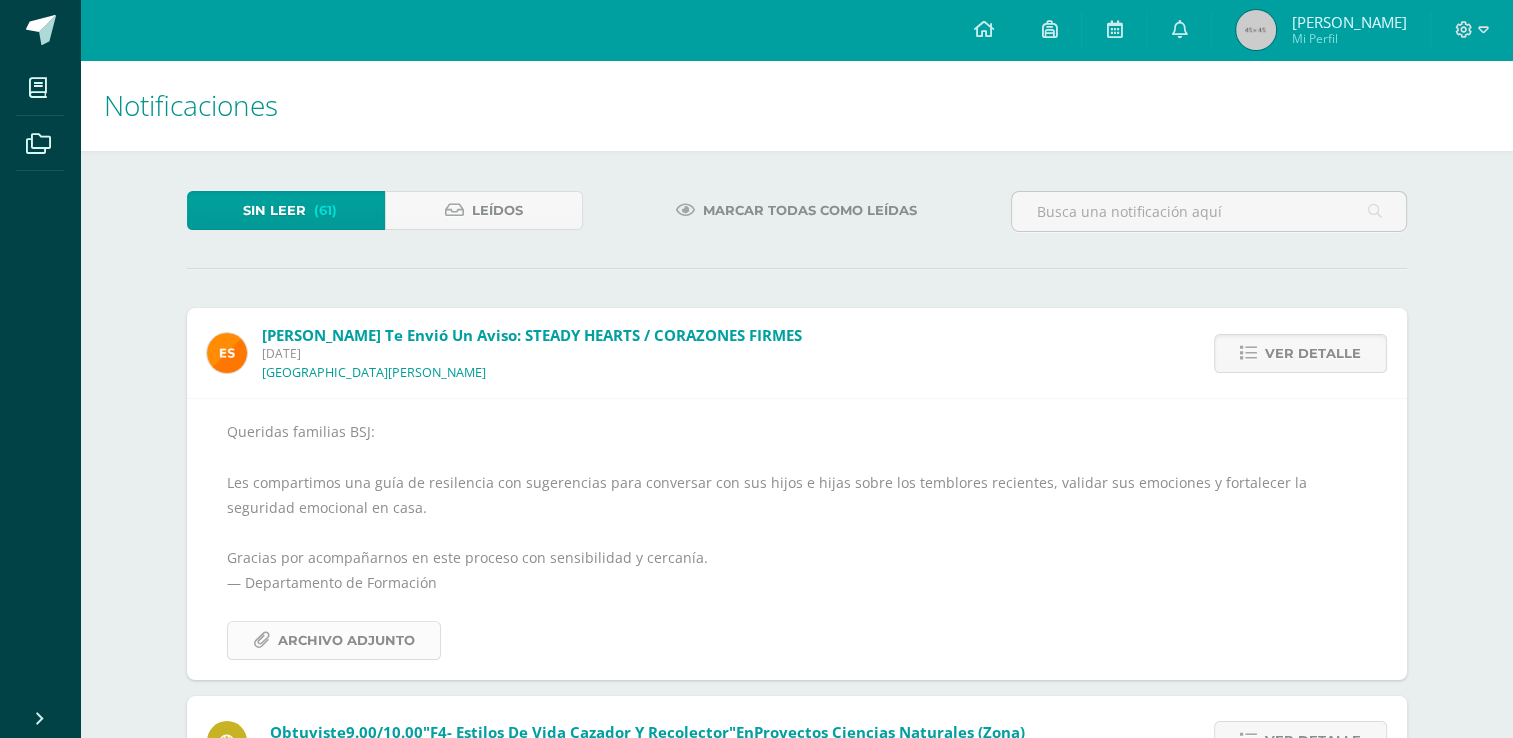 click on "Archivo Adjunto" at bounding box center [346, 640] 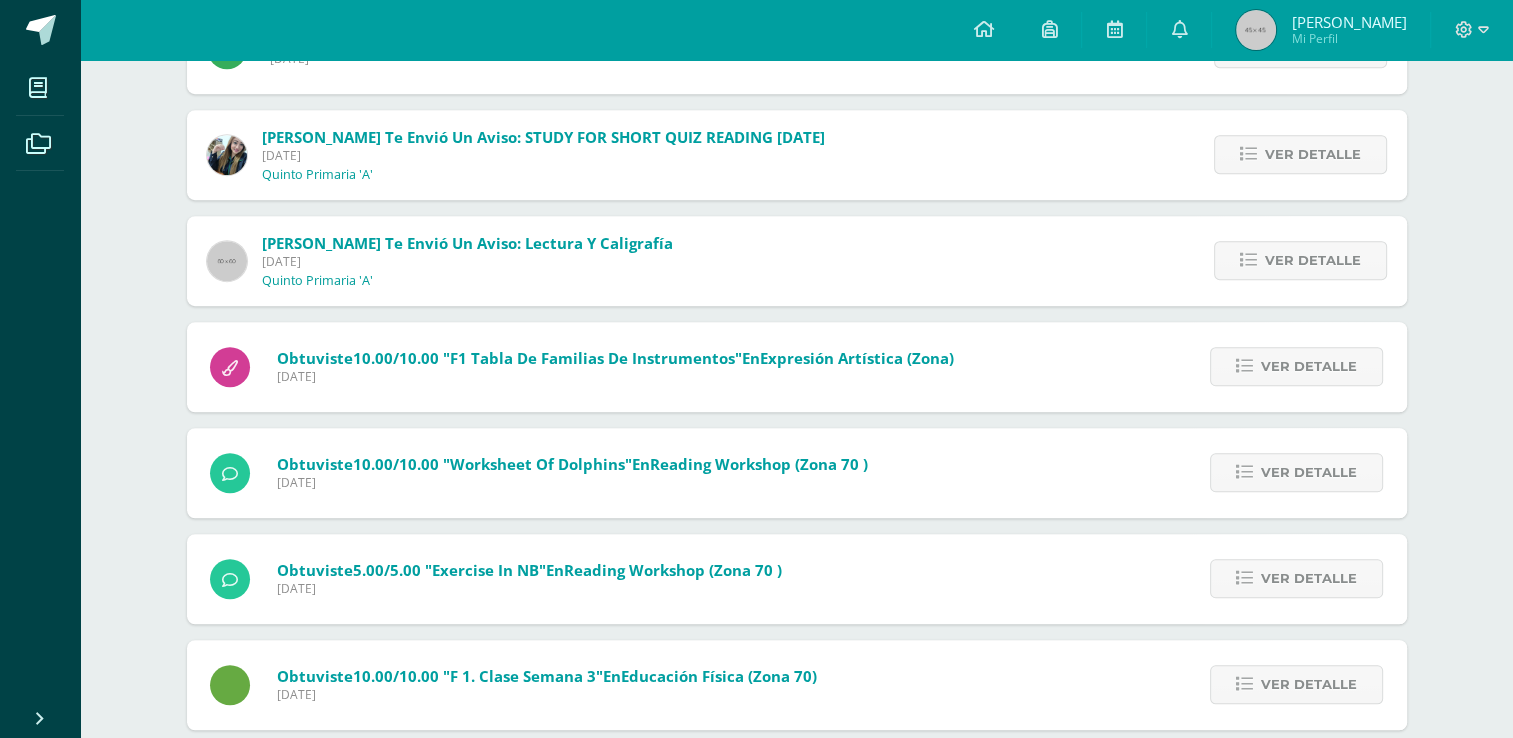 scroll, scrollTop: 1370, scrollLeft: 0, axis: vertical 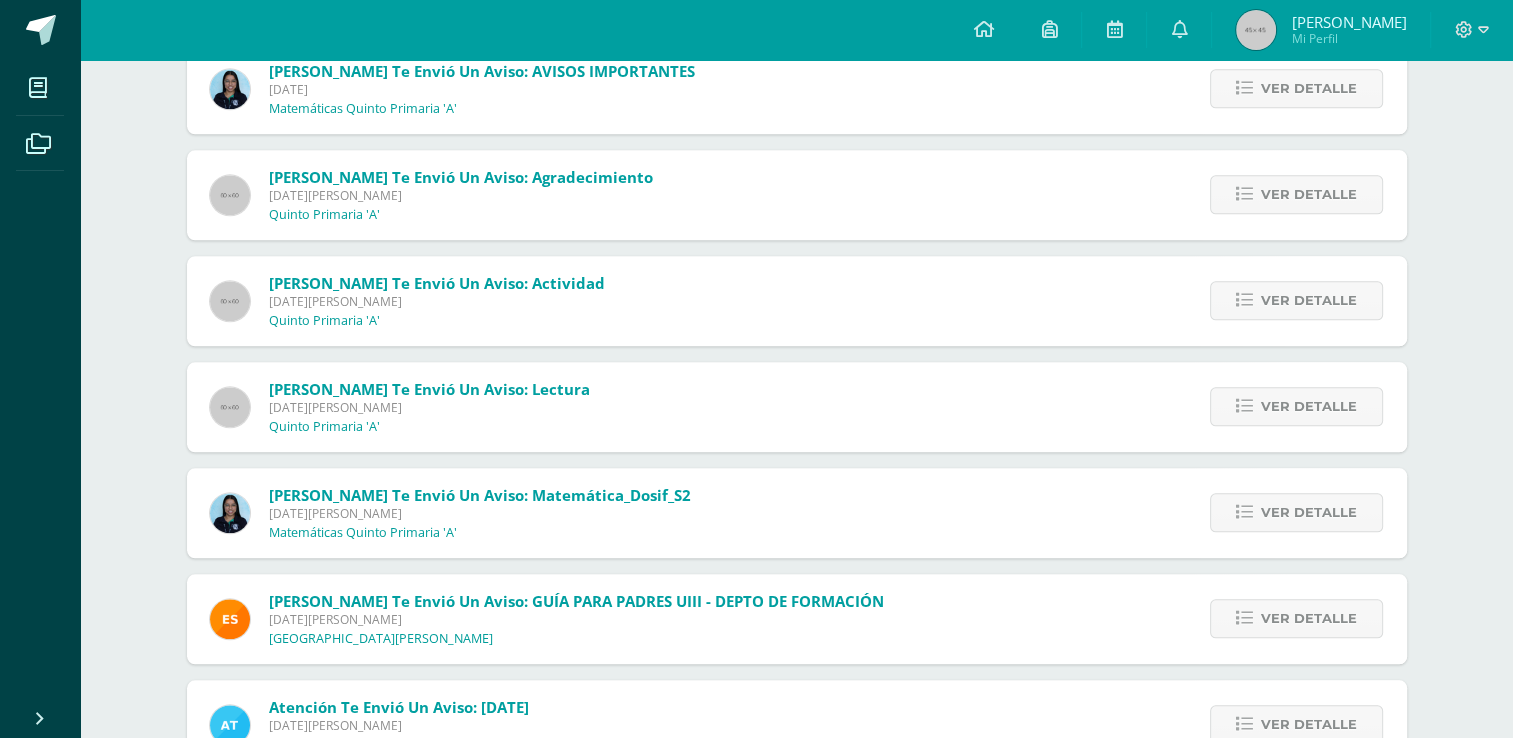 click on "Alba Sian te envió un aviso: Agradecimiento" at bounding box center [461, 177] 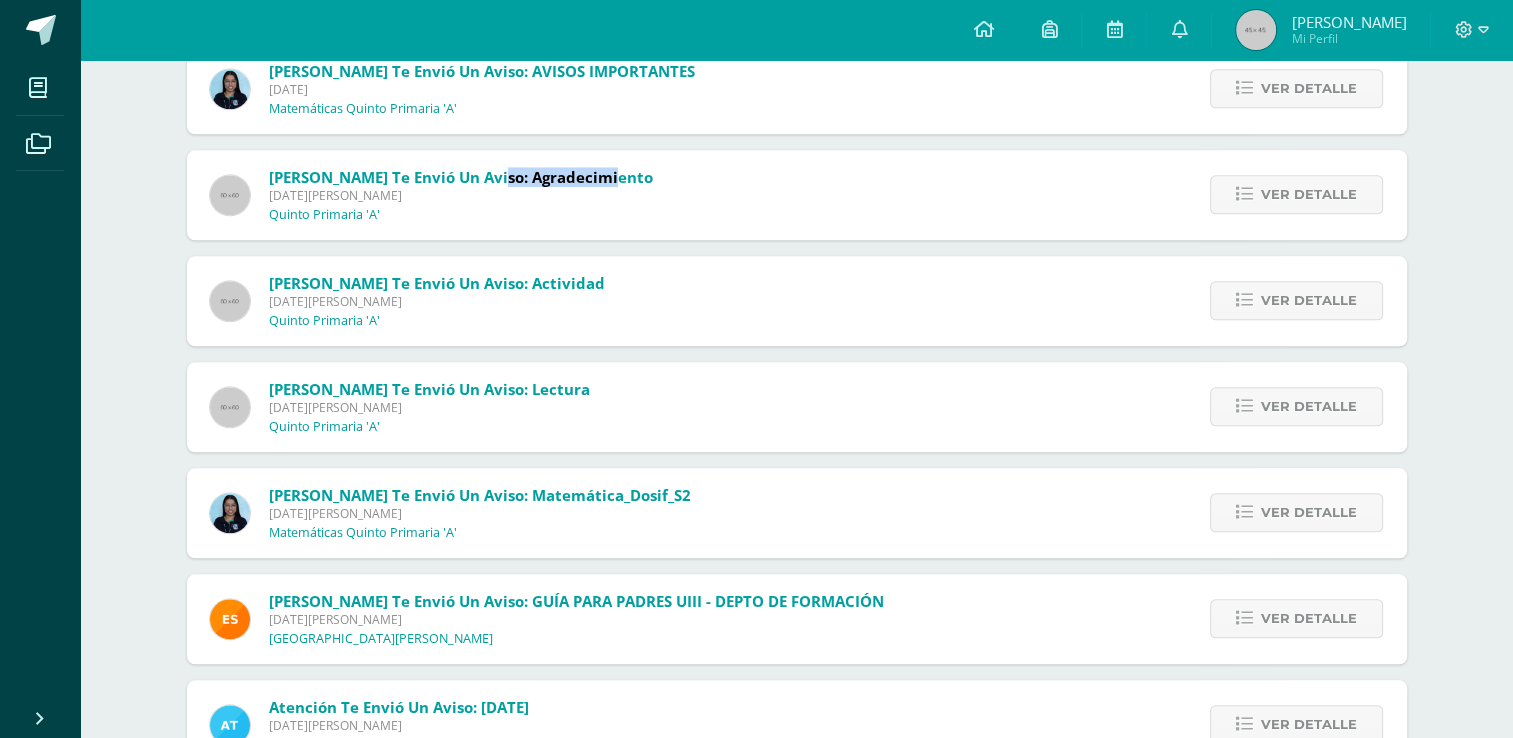 click on "Alba Sian te envió un aviso: Agradecimiento" at bounding box center (461, 177) 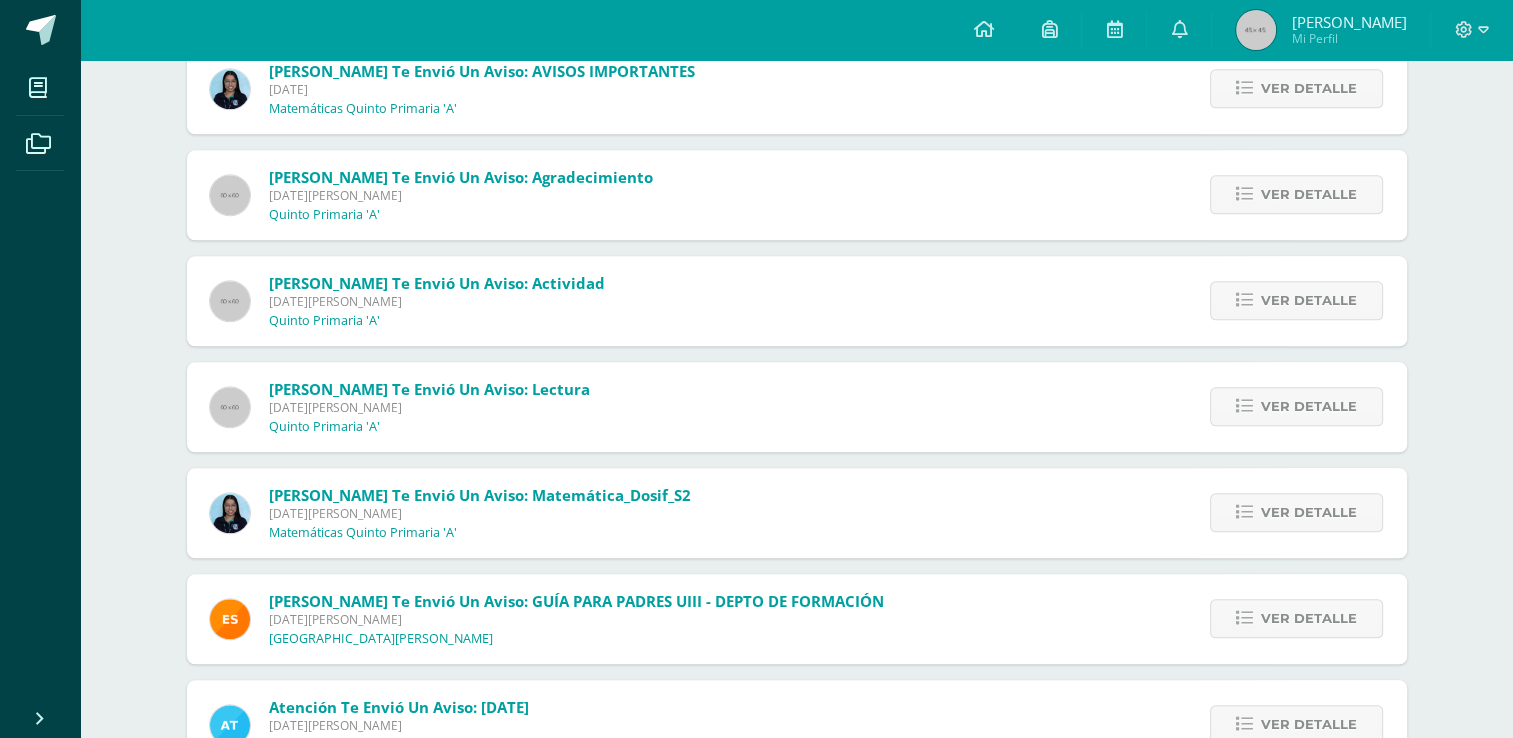 drag, startPoint x: 550, startPoint y: 182, endPoint x: 740, endPoint y: 226, distance: 195.0282 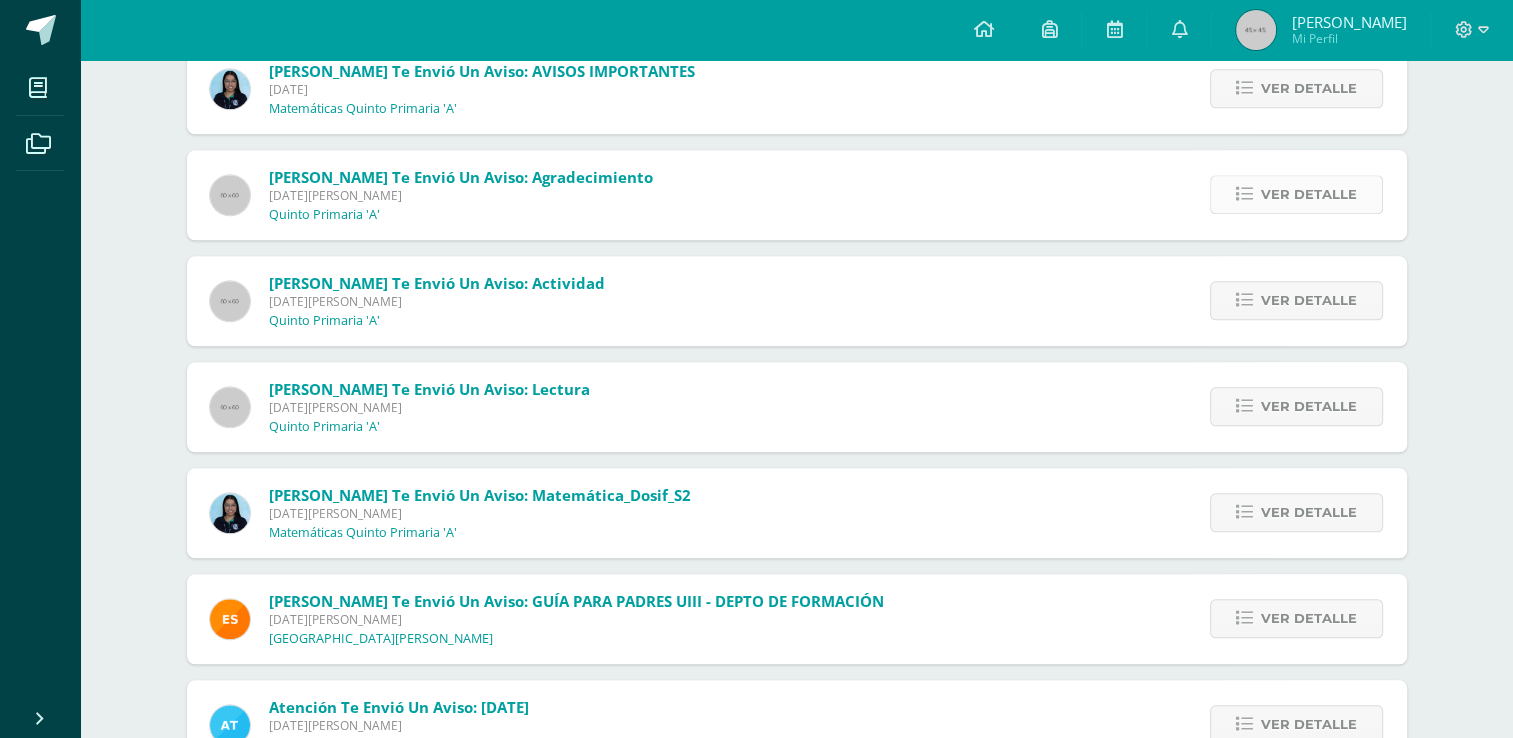 click on "Ver detalle" at bounding box center [1296, 194] 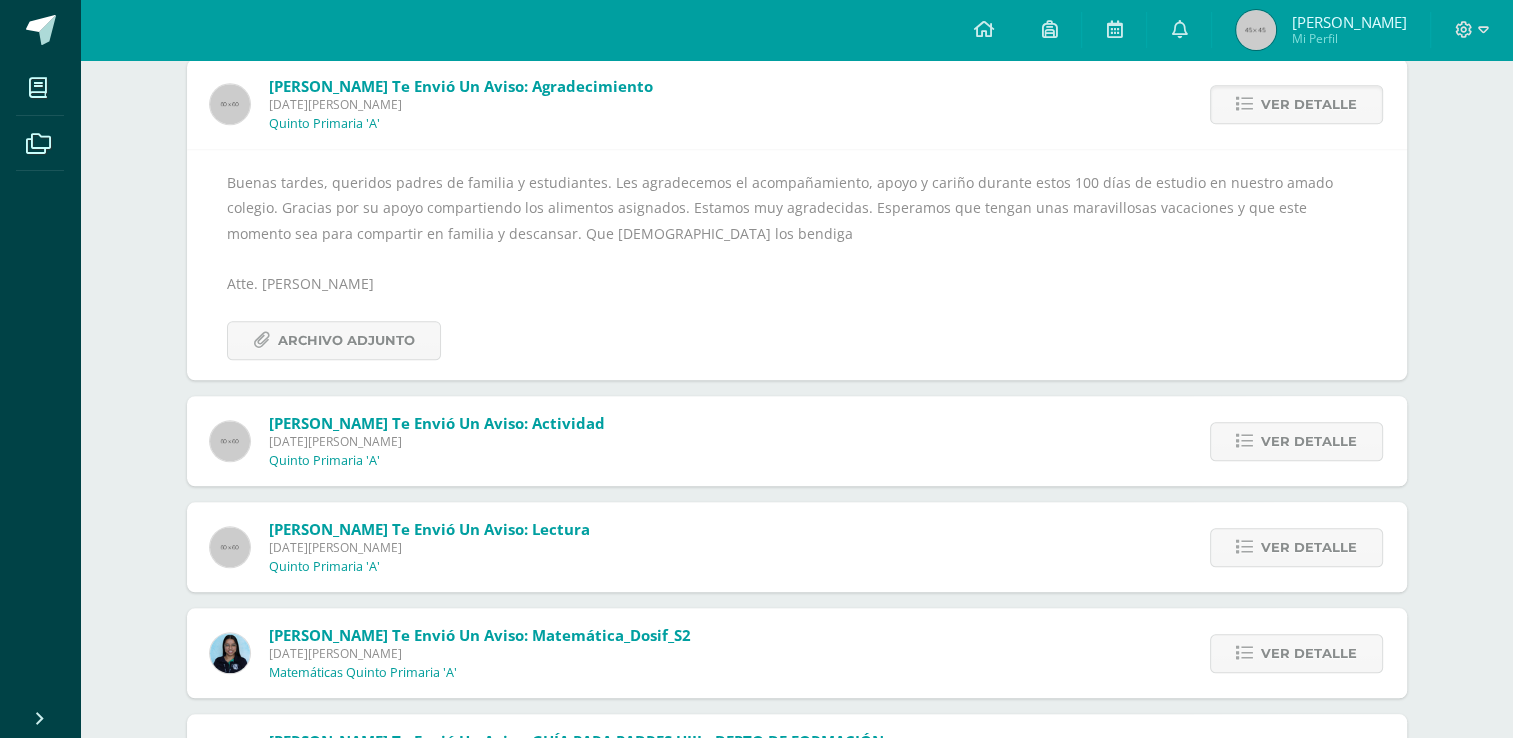 scroll, scrollTop: 1643, scrollLeft: 0, axis: vertical 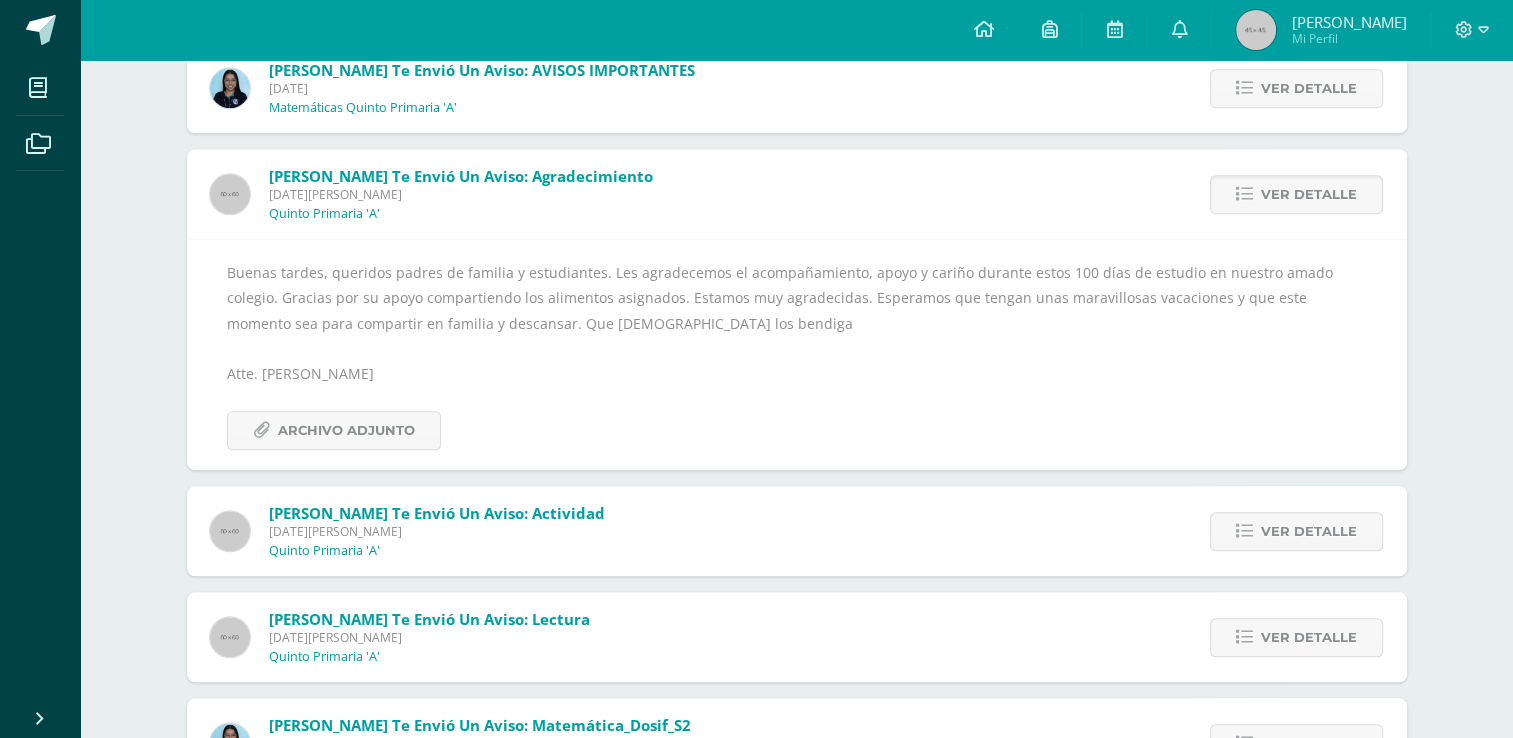 click on "Buenas tardes, queridos padres de familia y estudiantes. Les agradecemos el acompañamiento, apoyo y cariño durante estos 100 días de estudio en nuestro amado colegio. Gracias por su apoyo compartiendo los alimentos asignados. Estamos muy agradecidas. Esperamos que tengan unas maravillosas vacaciones y que este momento sea para compartir en familia y descansar. Que Dios los bendiga  Atte. Alba Sian
Archivo Adjunto" at bounding box center (797, 355) 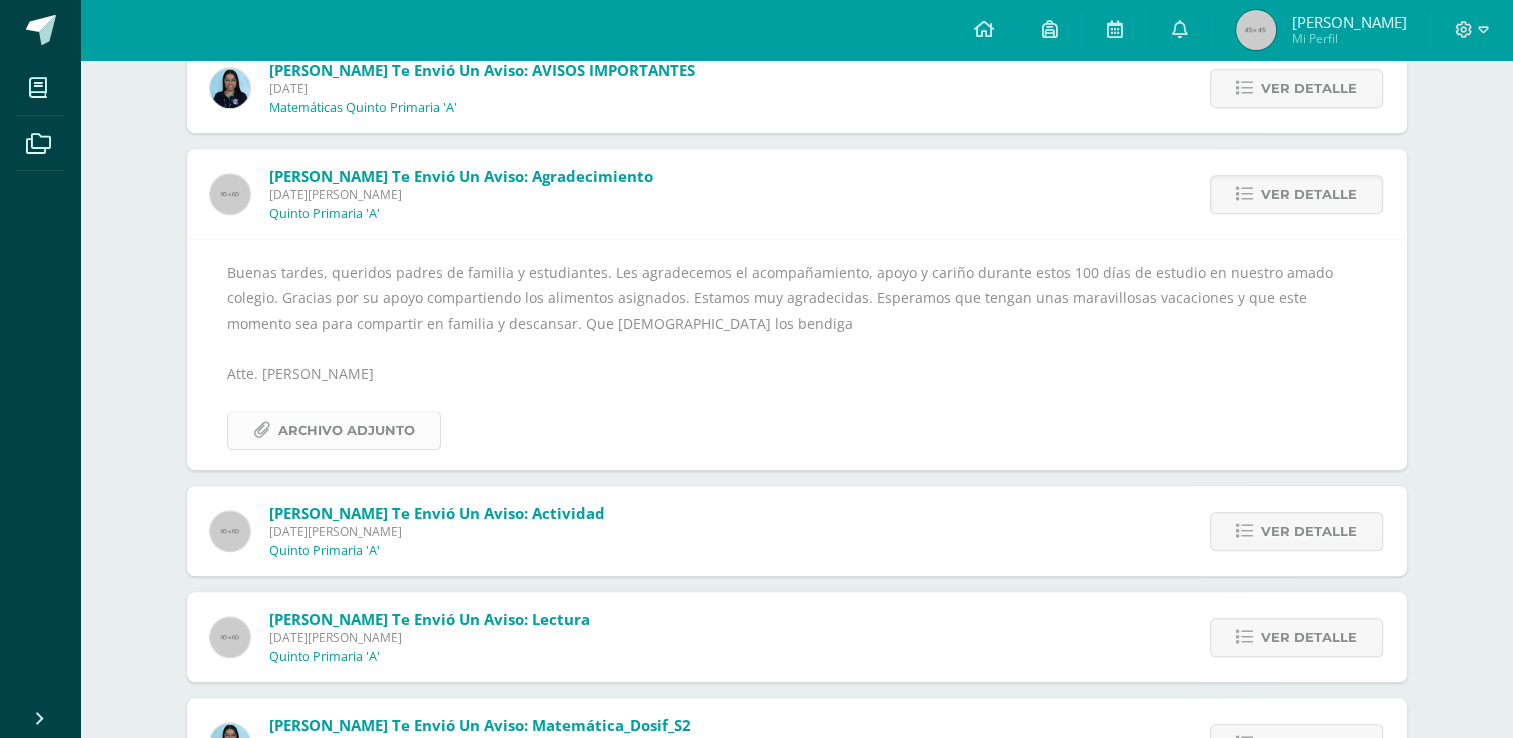 click on "Archivo Adjunto" at bounding box center (346, 430) 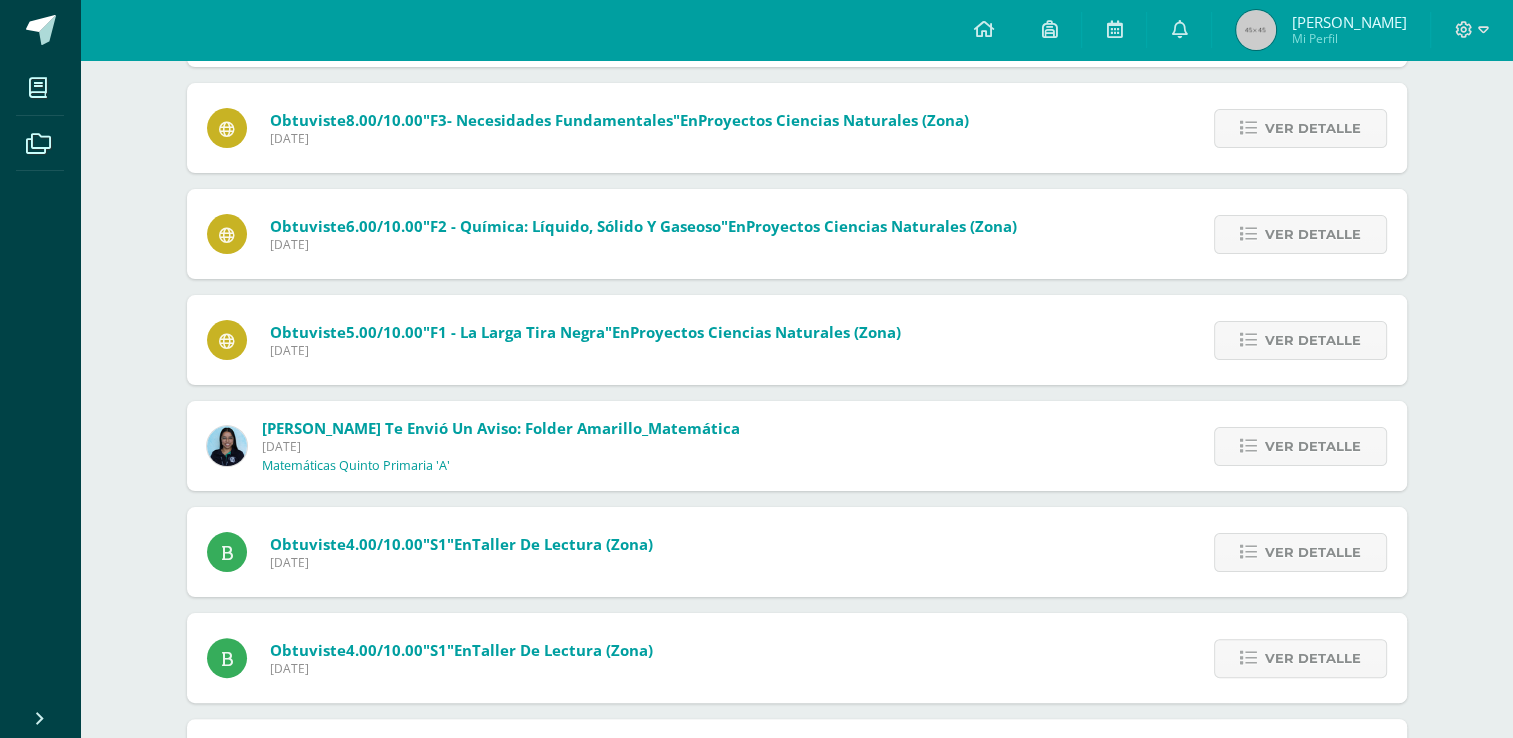 scroll, scrollTop: 0, scrollLeft: 0, axis: both 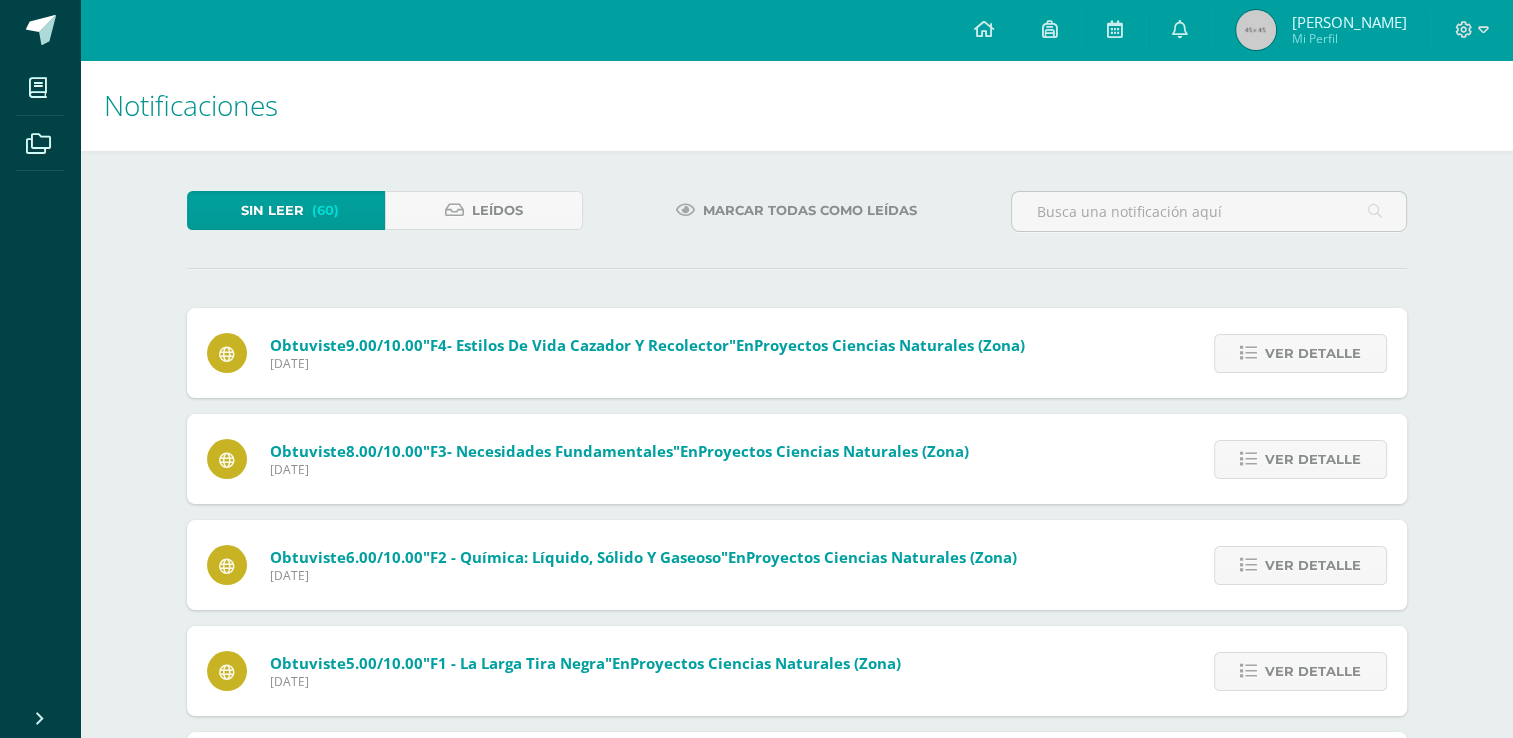 click on "Notificaciones" at bounding box center [796, 105] 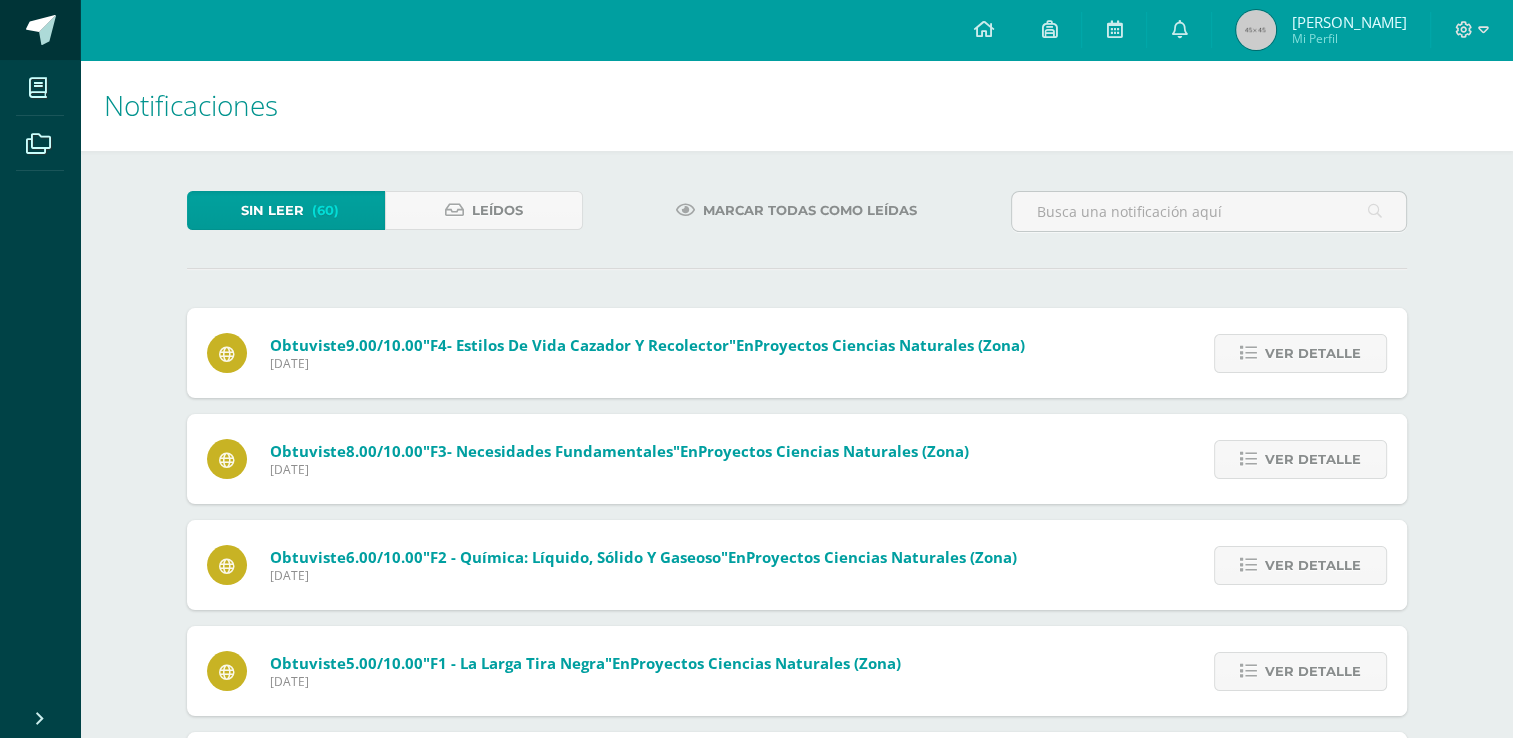 click at bounding box center [41, 30] 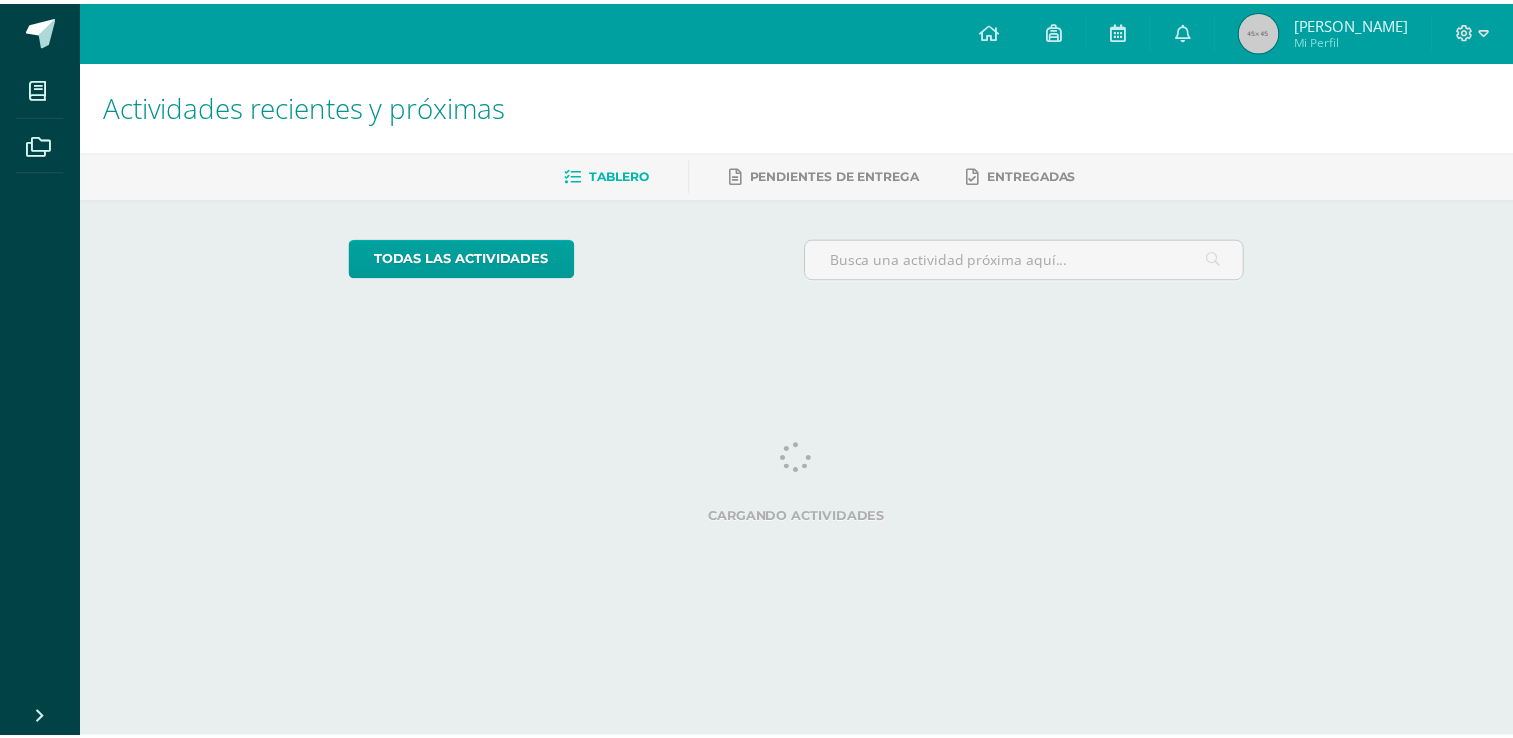 scroll, scrollTop: 0, scrollLeft: 0, axis: both 